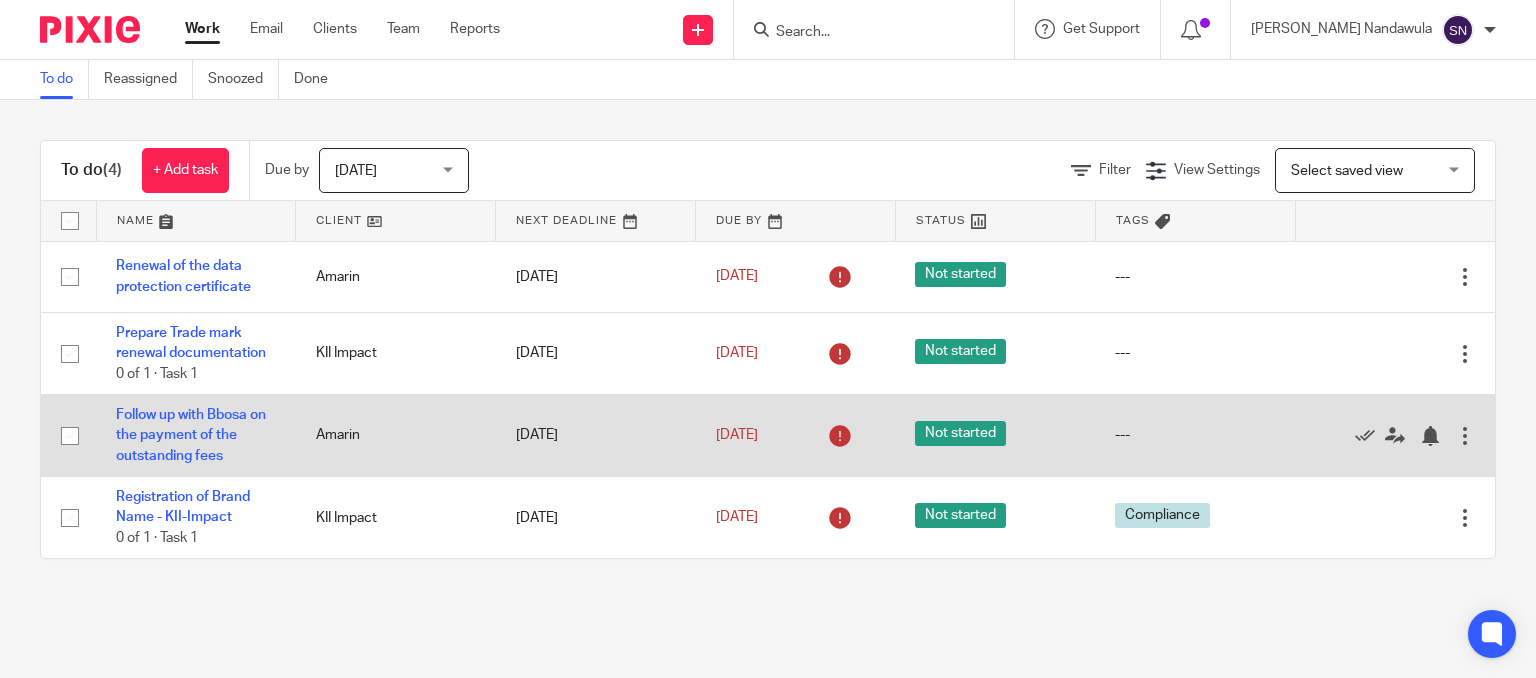 scroll, scrollTop: 0, scrollLeft: 0, axis: both 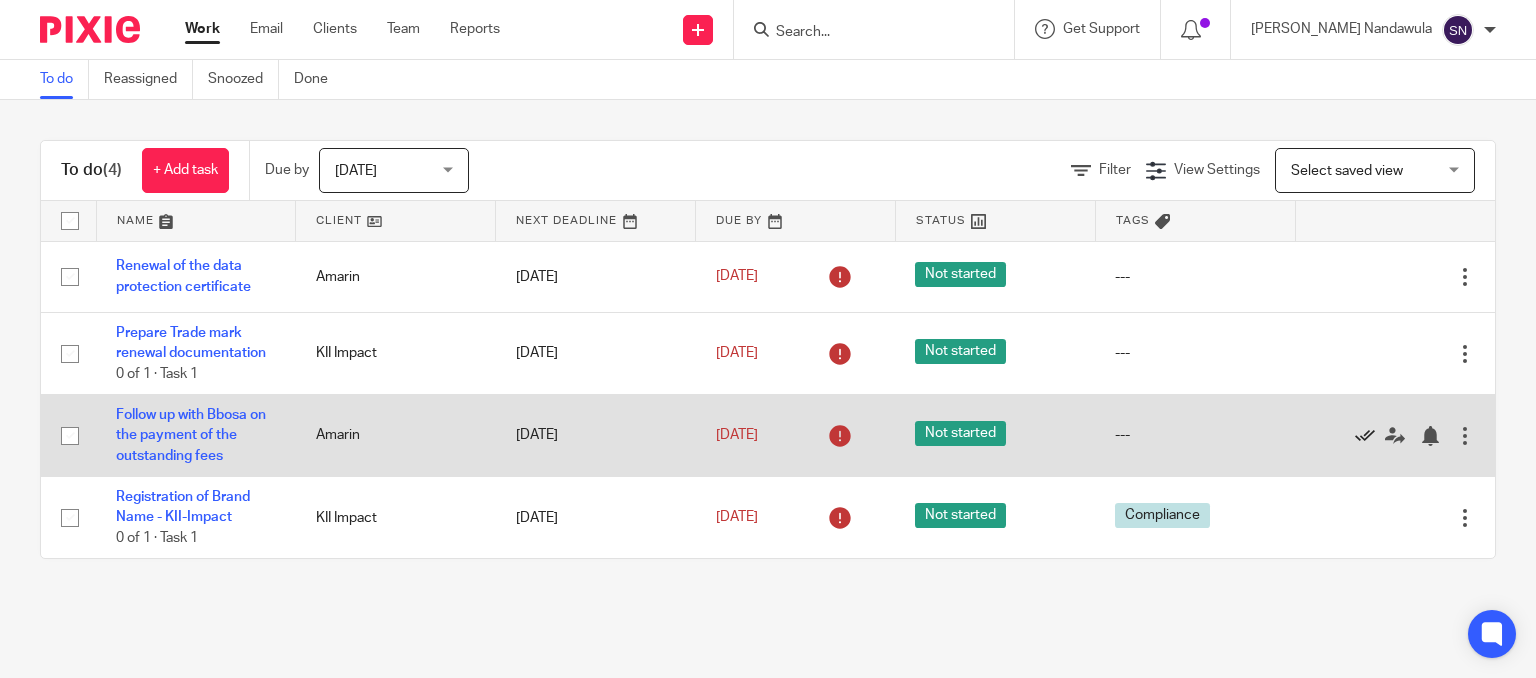 click at bounding box center (1365, 436) 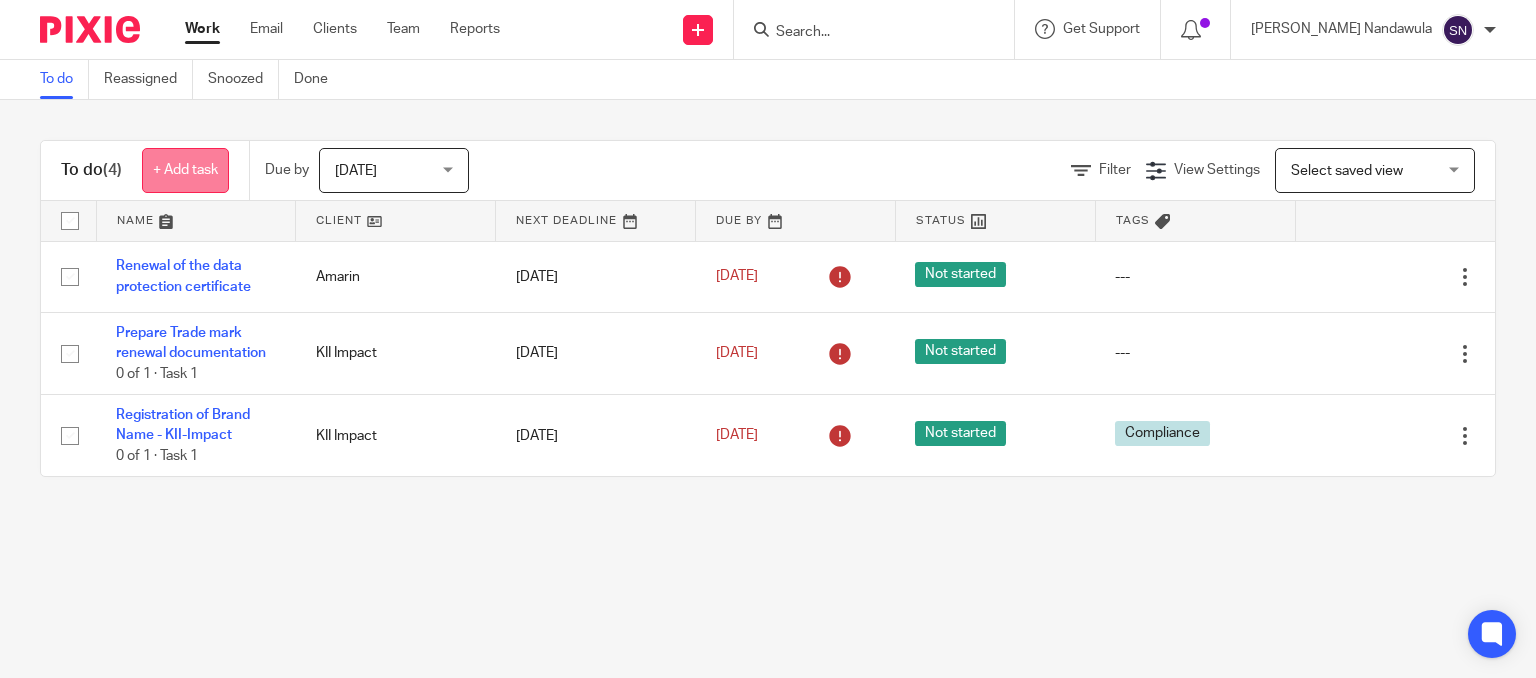 click on "+ Add task" at bounding box center [185, 170] 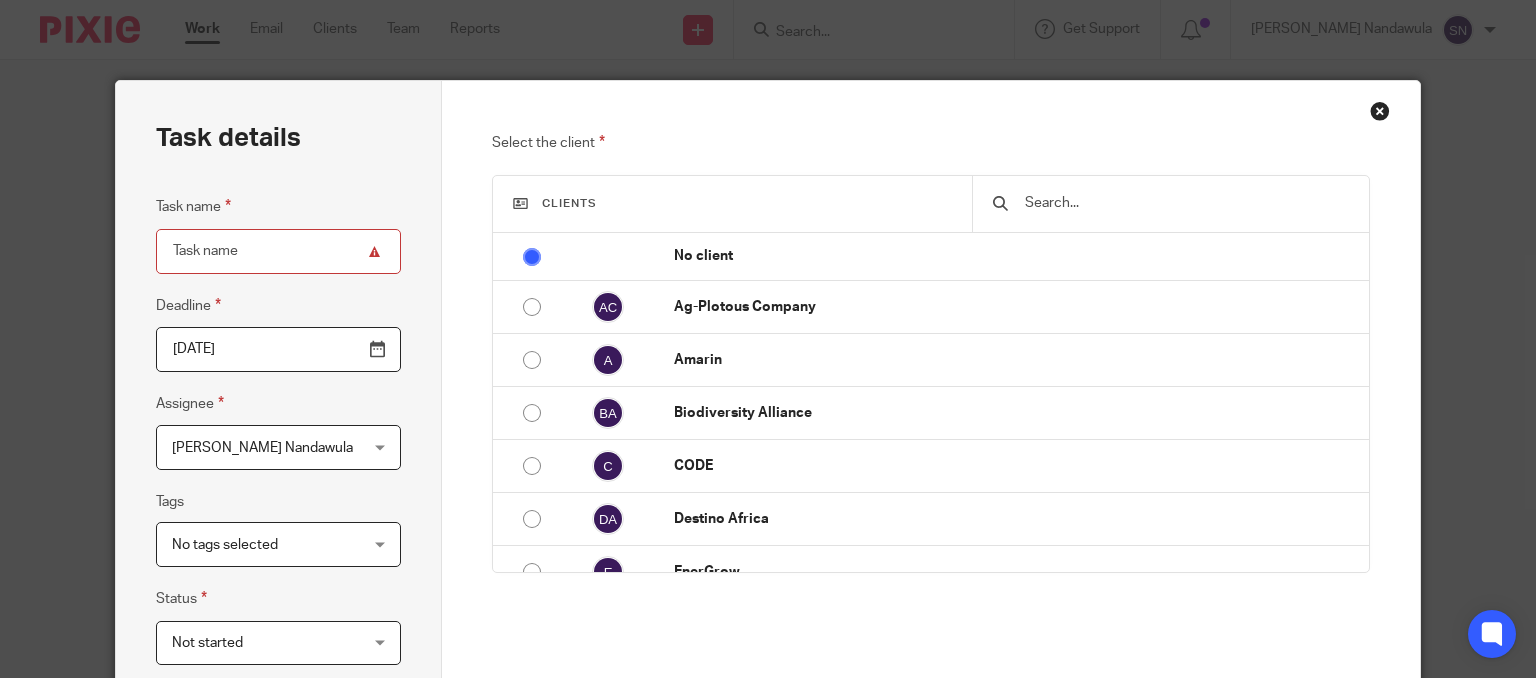 scroll, scrollTop: 0, scrollLeft: 0, axis: both 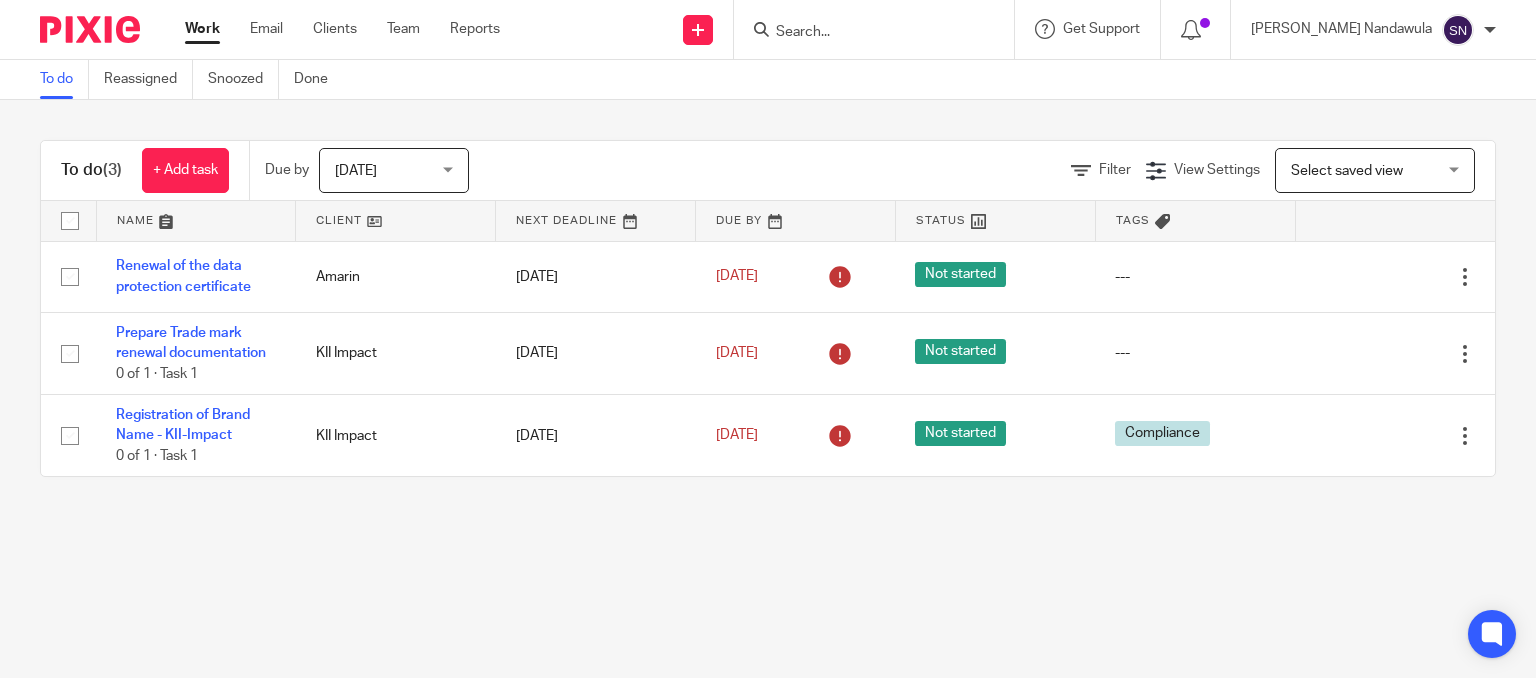 click on "Clients" at bounding box center (335, 29) 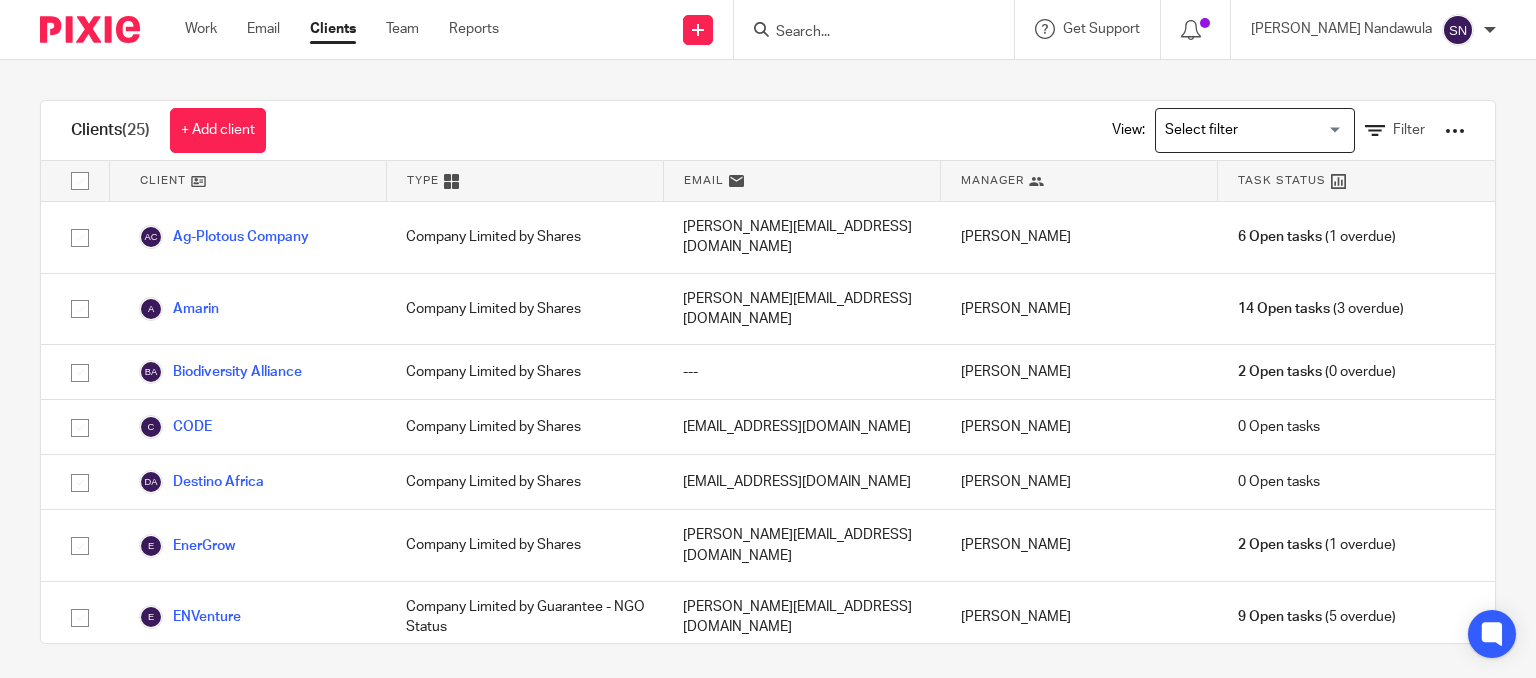 scroll, scrollTop: 0, scrollLeft: 0, axis: both 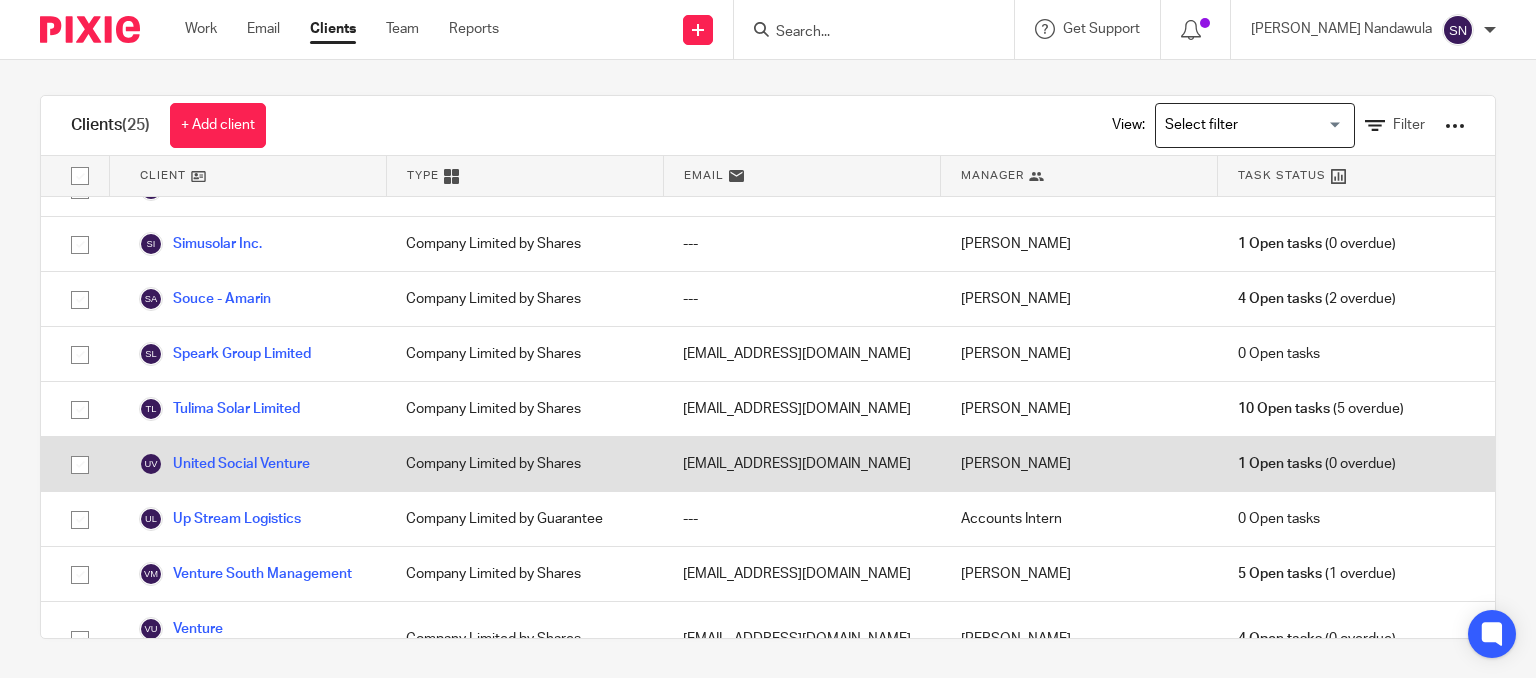 click on "Company Limited by Shares" at bounding box center [524, 464] 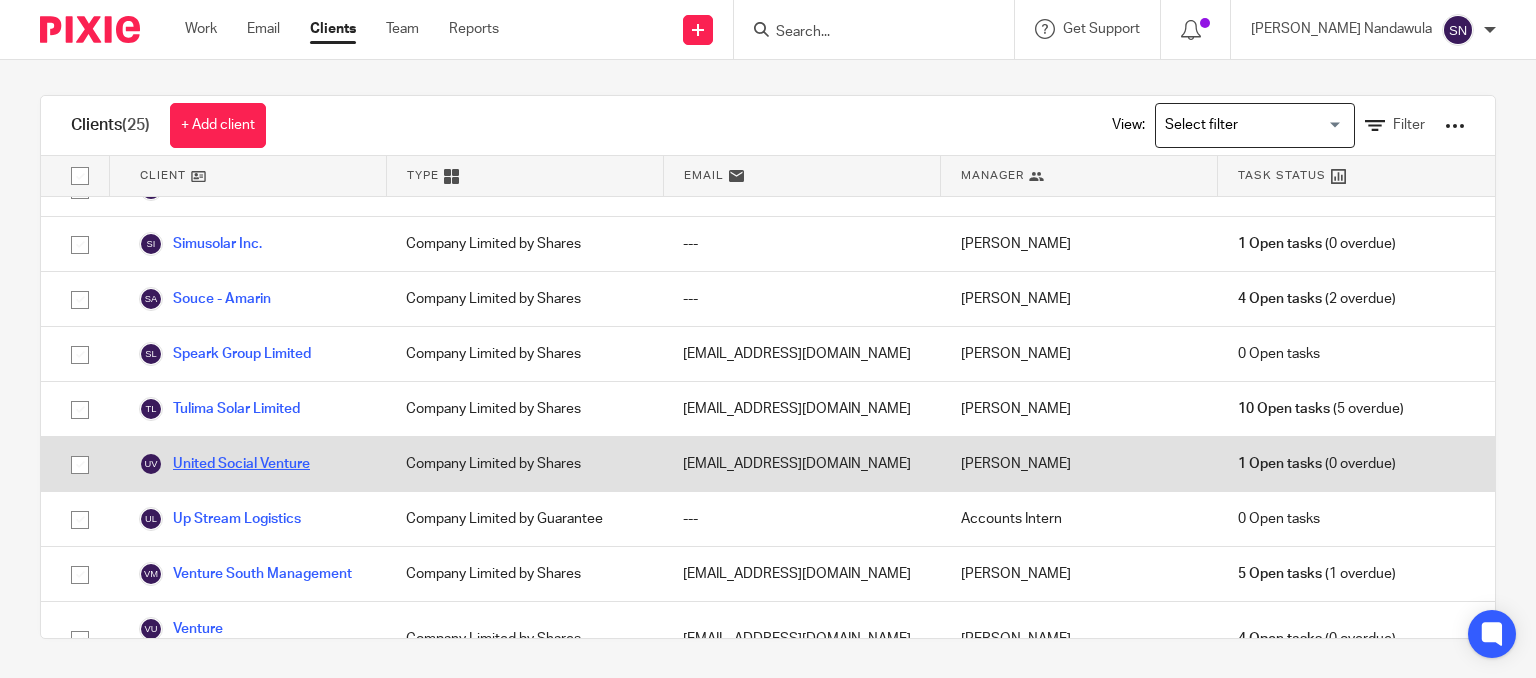 click on "United Social Venture" at bounding box center [224, 464] 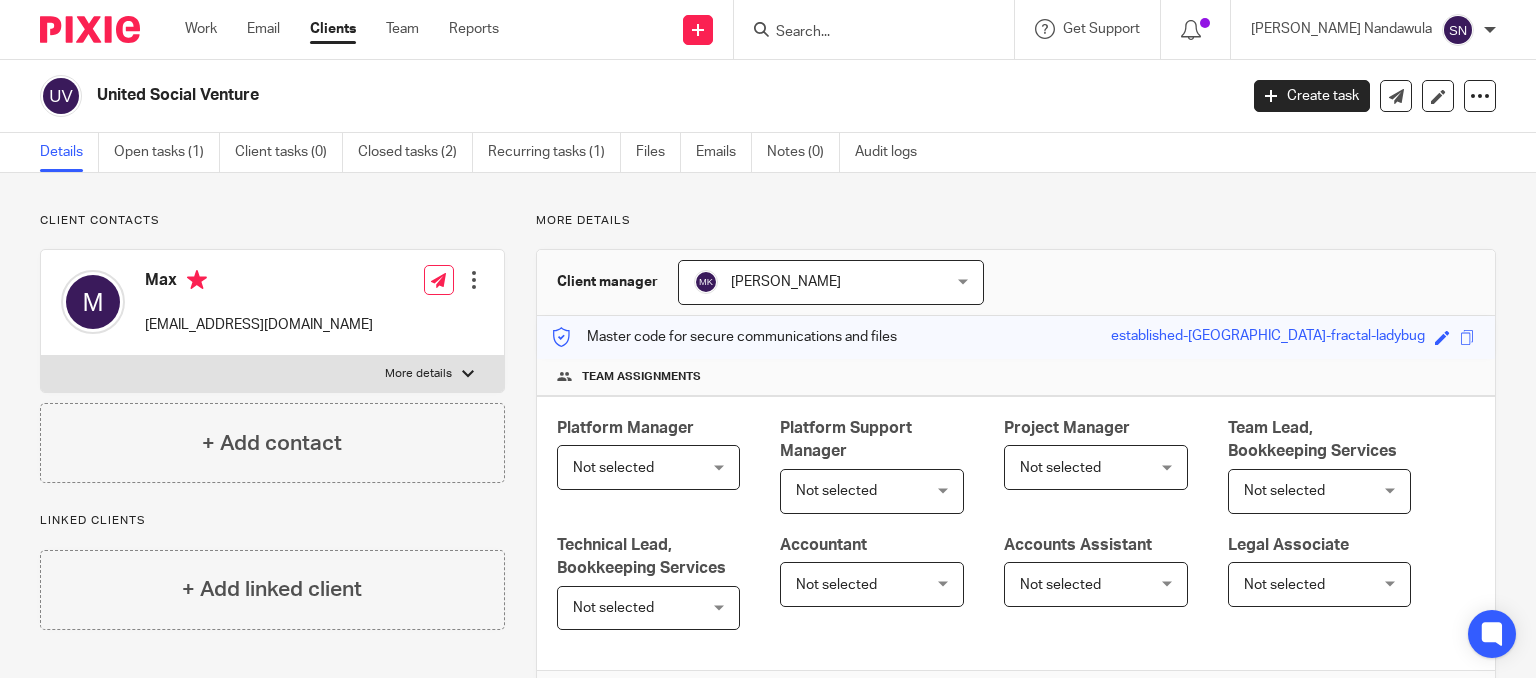 scroll, scrollTop: 0, scrollLeft: 0, axis: both 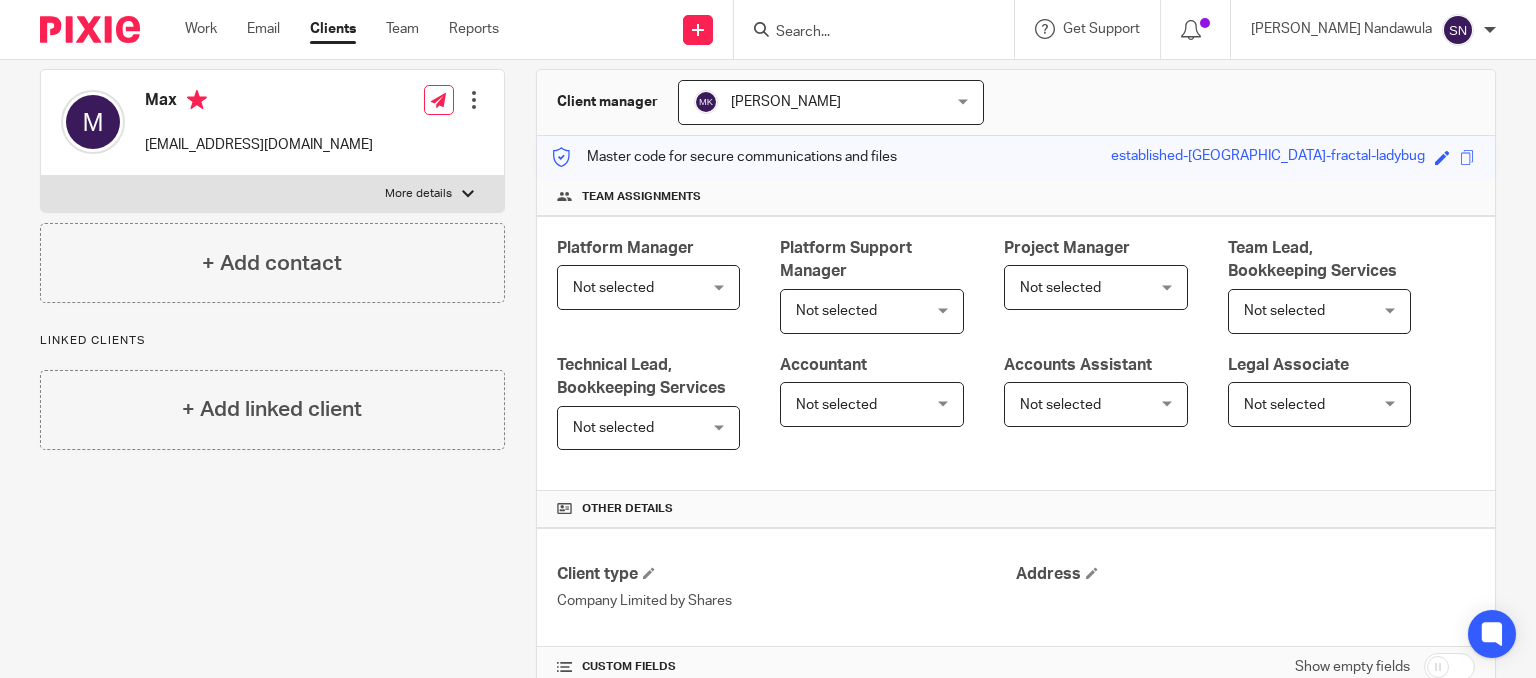 click on "Not selected
Not selected" at bounding box center (649, 287) 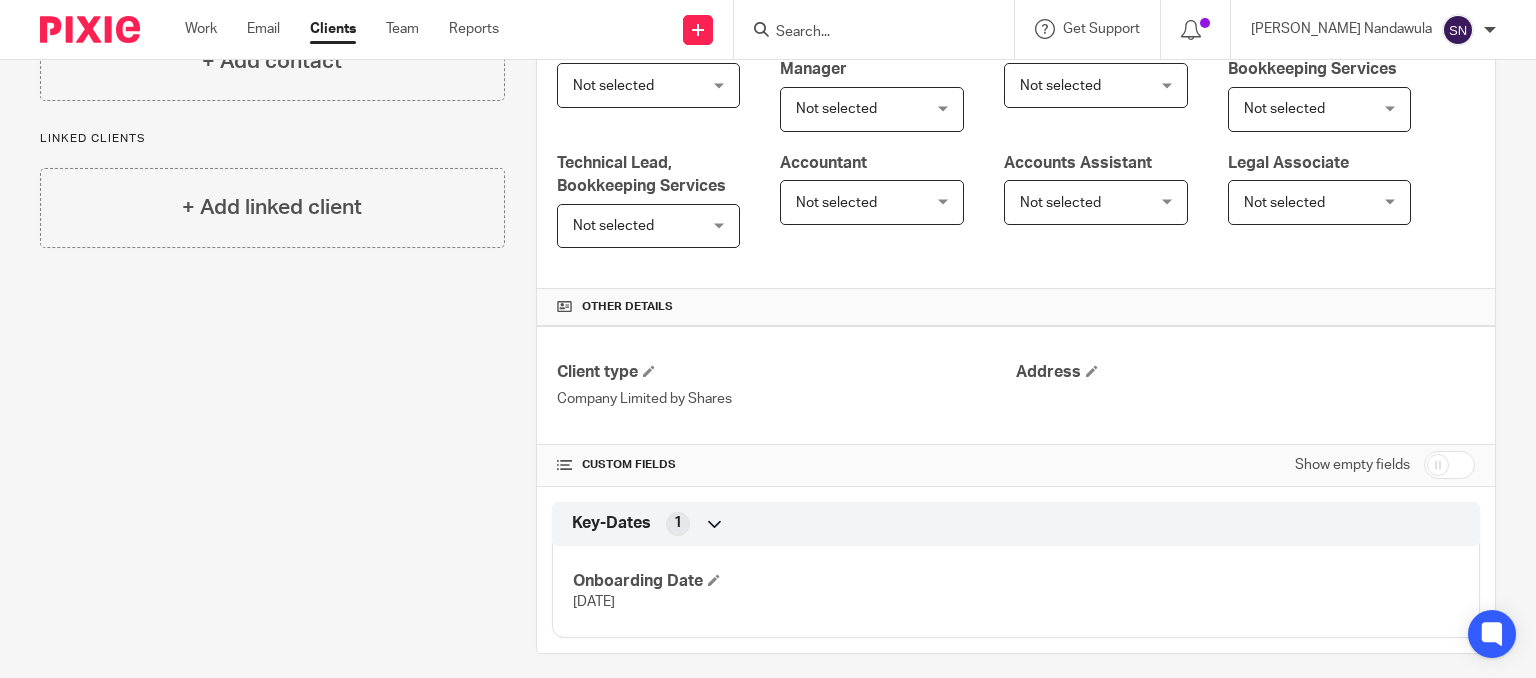 scroll, scrollTop: 396, scrollLeft: 0, axis: vertical 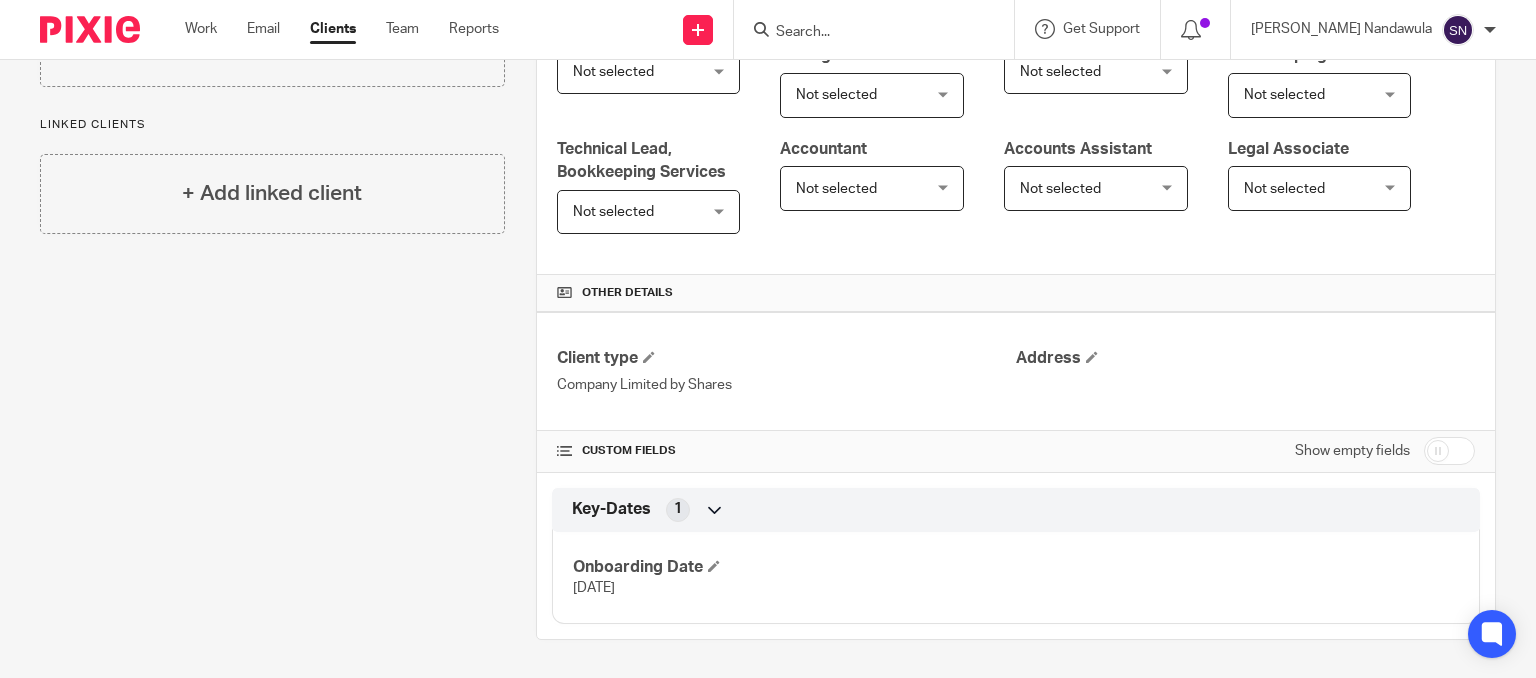 click on "[DATE]" at bounding box center (594, 588) 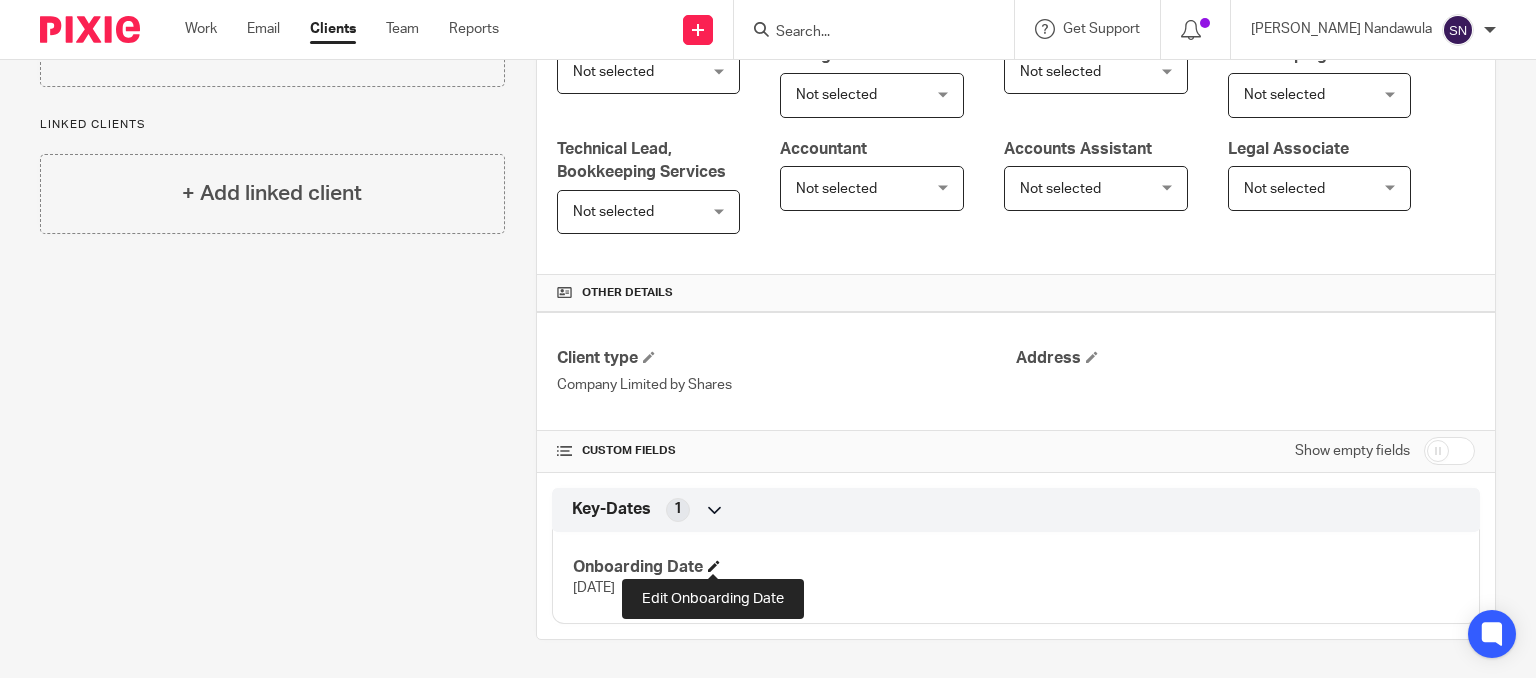 click at bounding box center (714, 566) 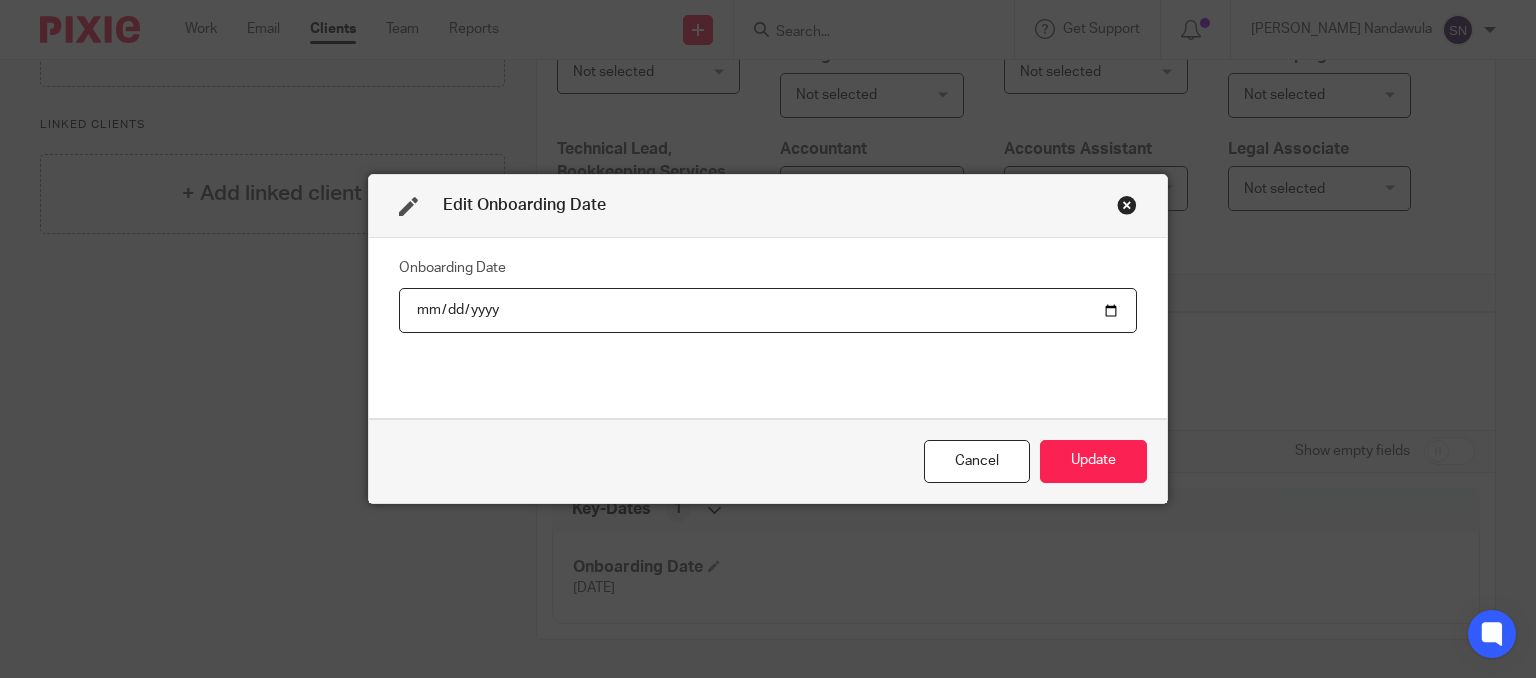click at bounding box center (1127, 205) 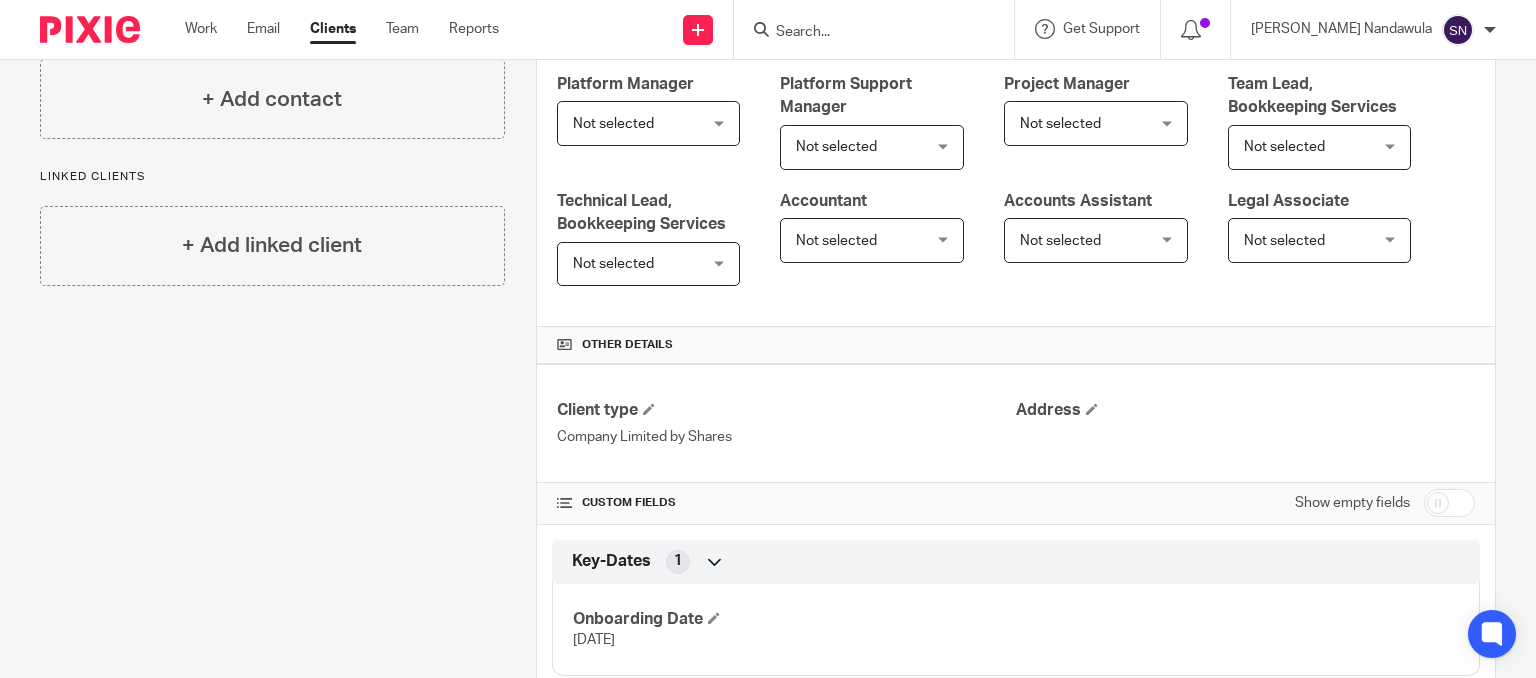 scroll, scrollTop: 0, scrollLeft: 0, axis: both 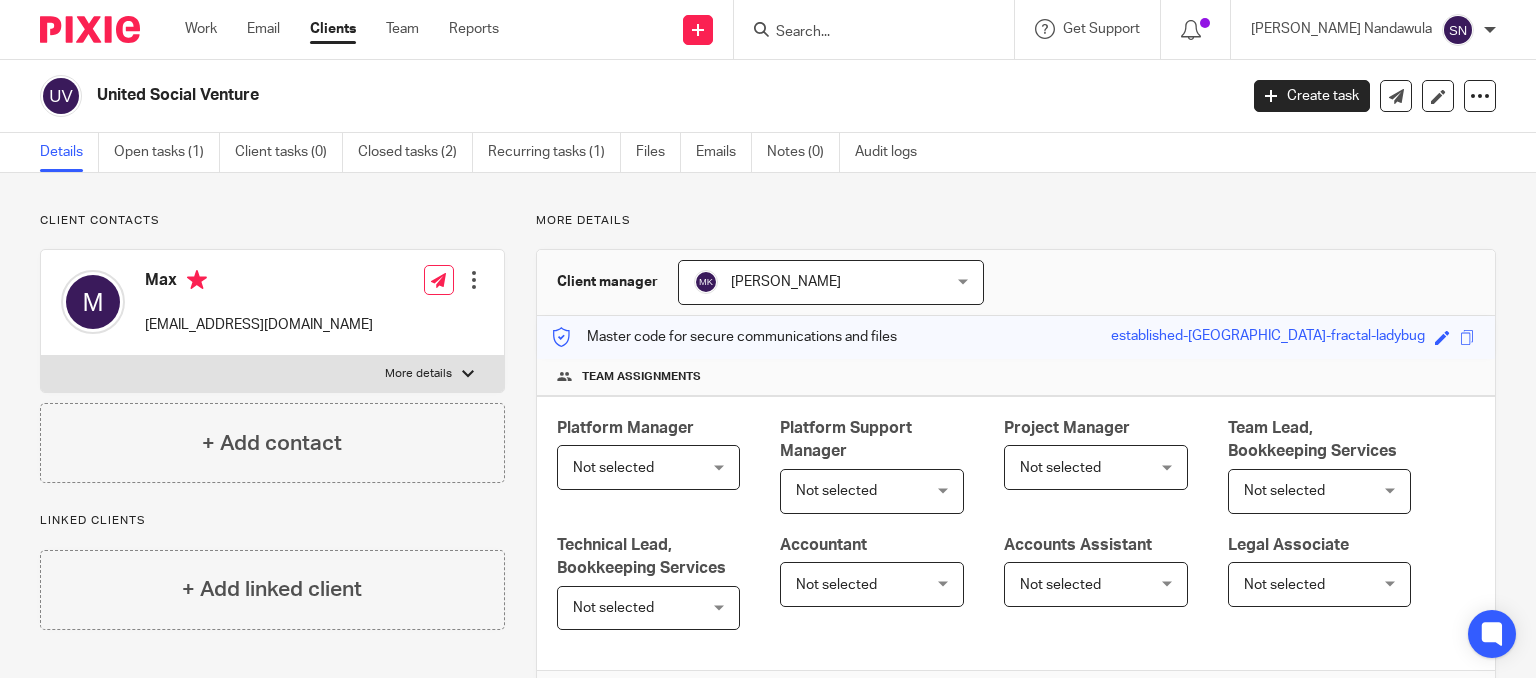click at bounding box center [474, 280] 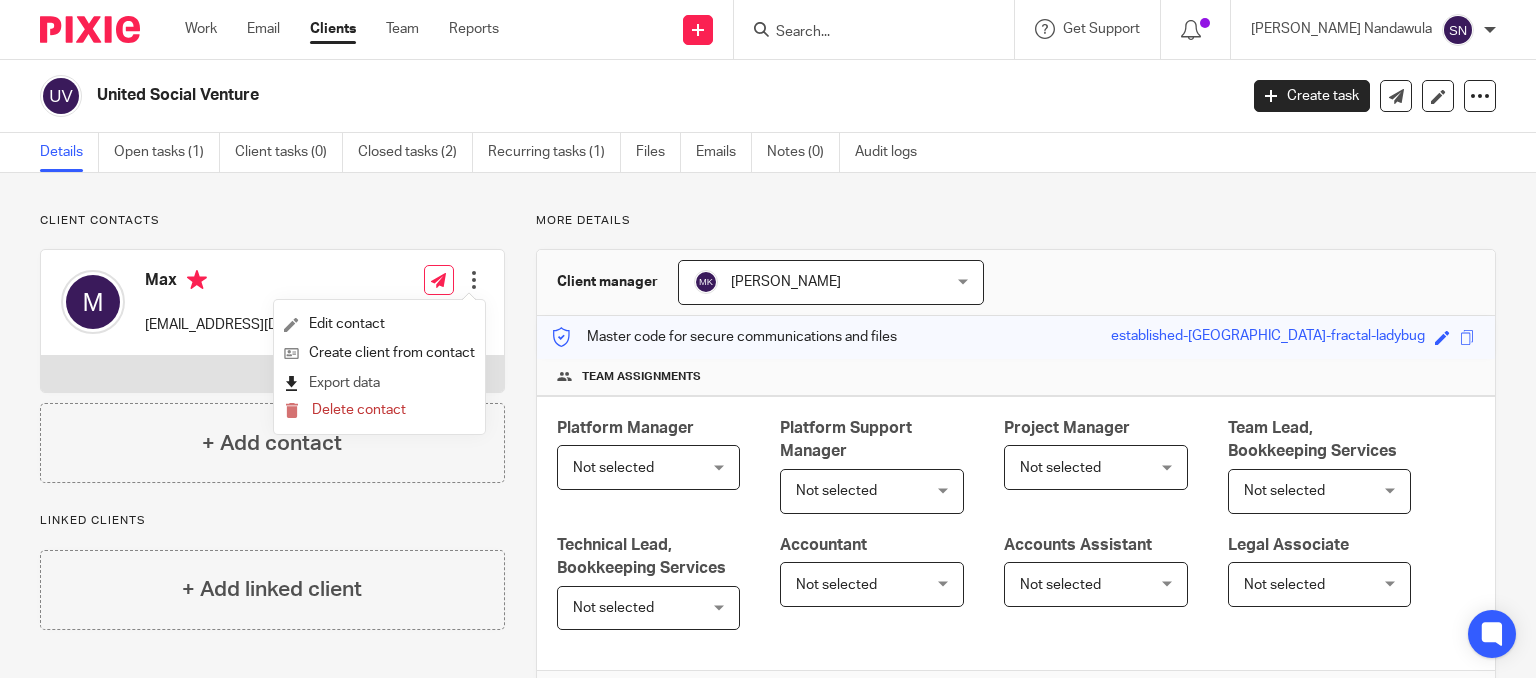click on "Export data" at bounding box center (379, 383) 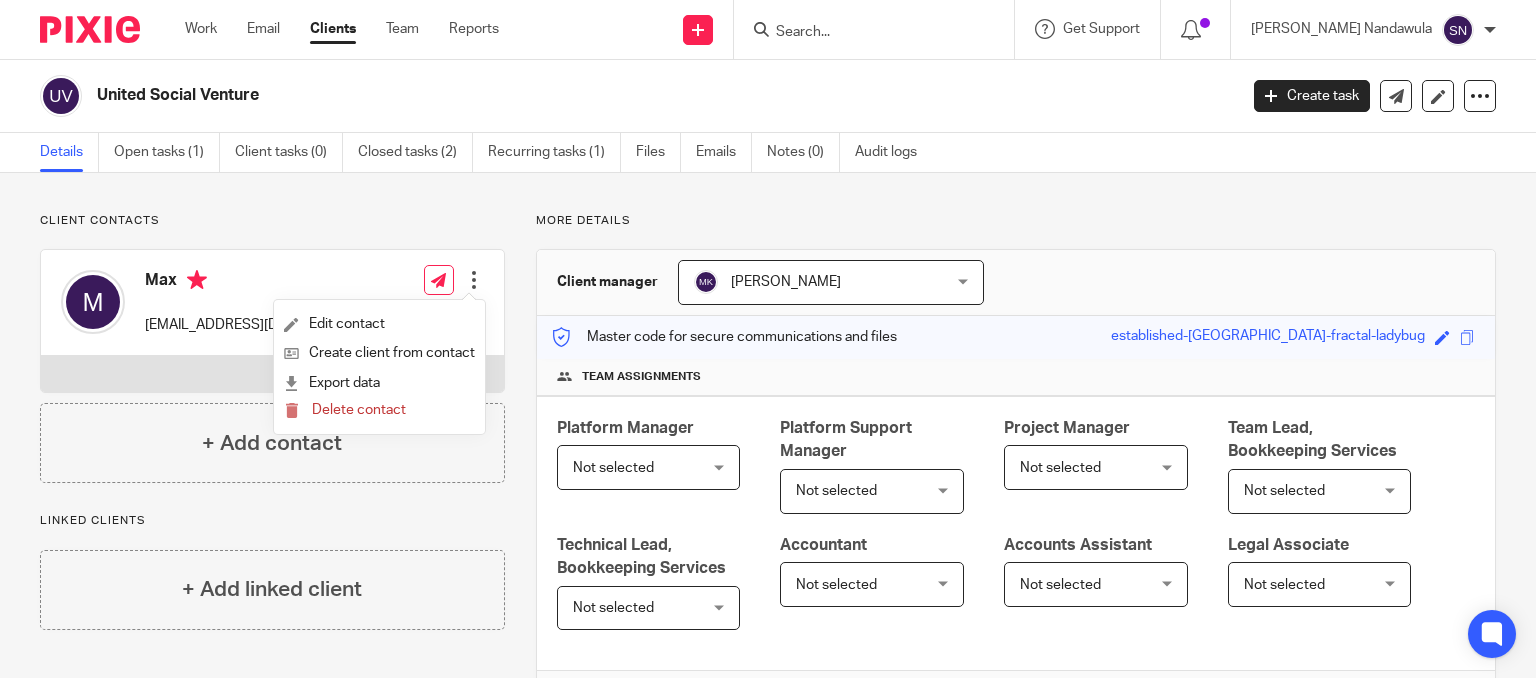 click on "Linked clients
+ Add linked client" at bounding box center (272, 571) 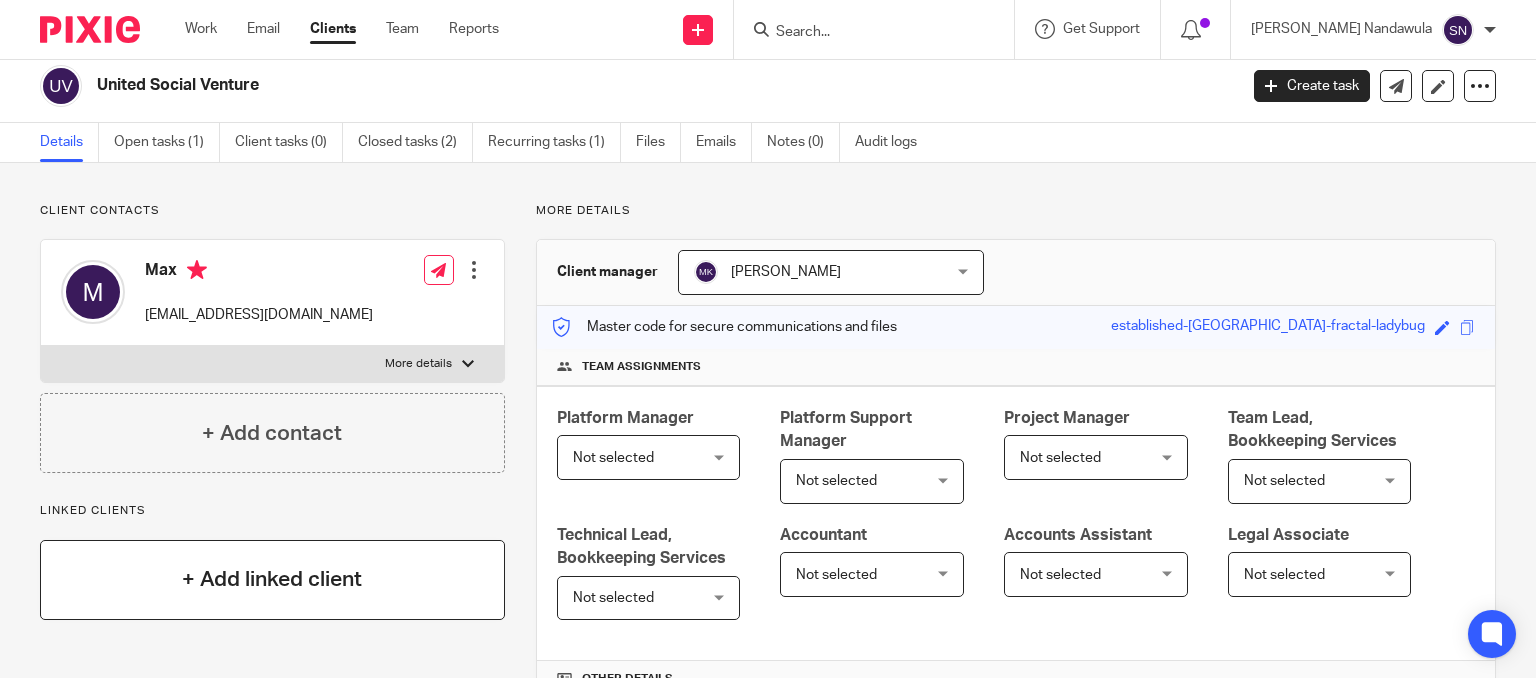 scroll, scrollTop: 0, scrollLeft: 0, axis: both 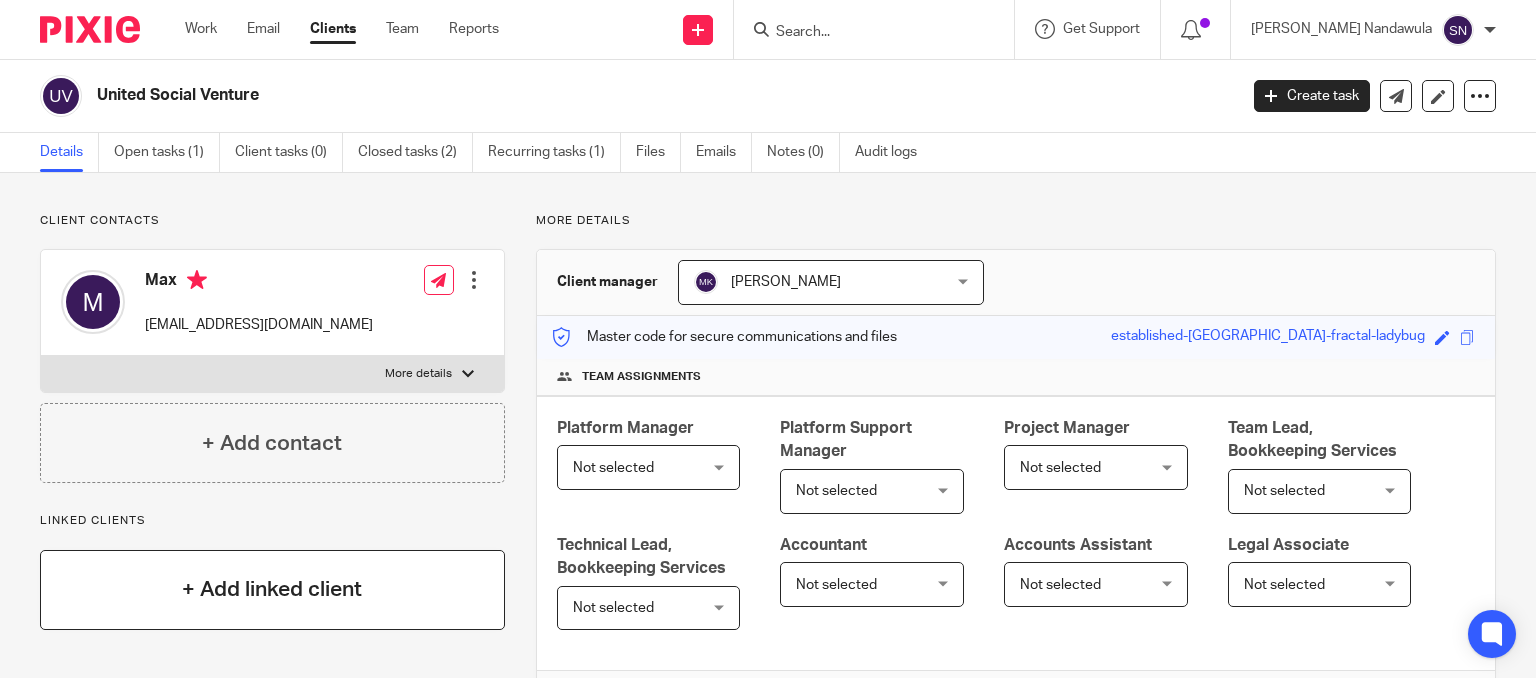 click on "+ Add contact" at bounding box center (272, 443) 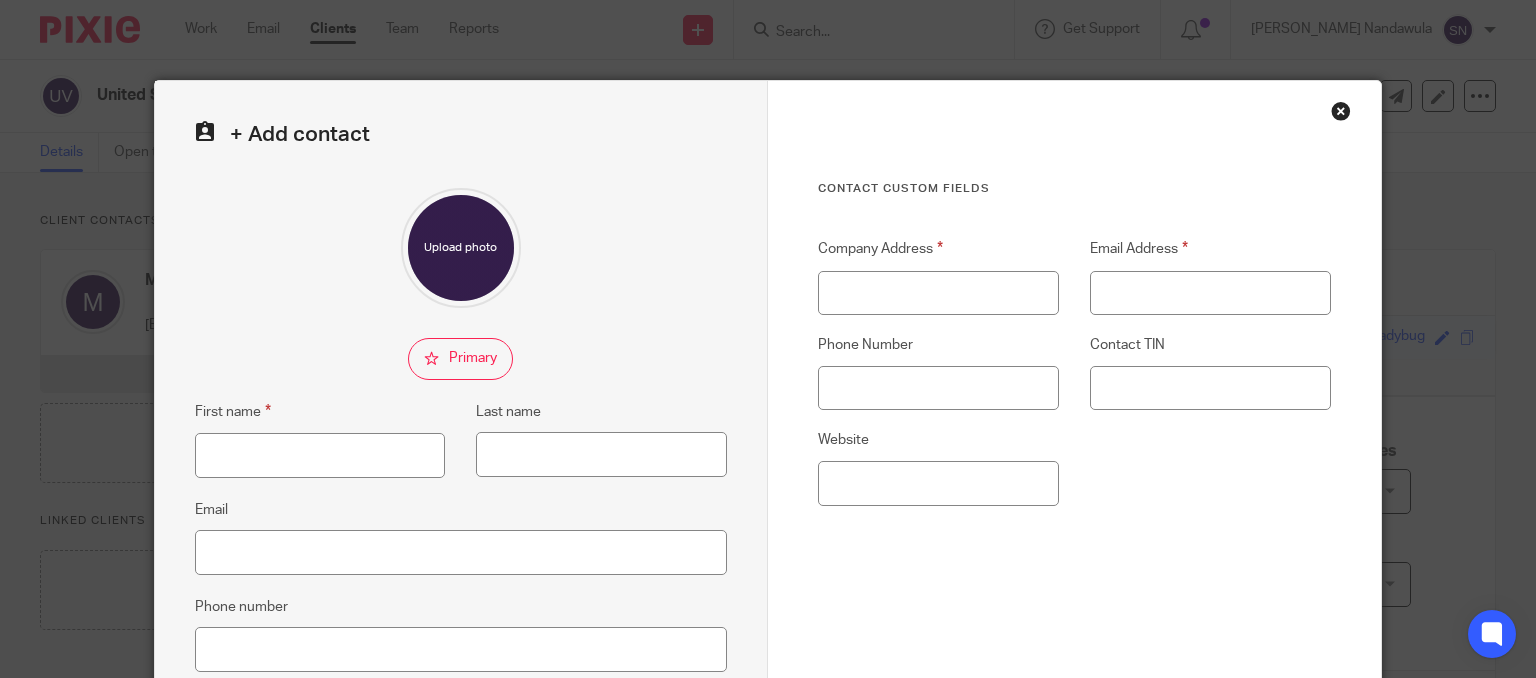click at bounding box center [1341, 111] 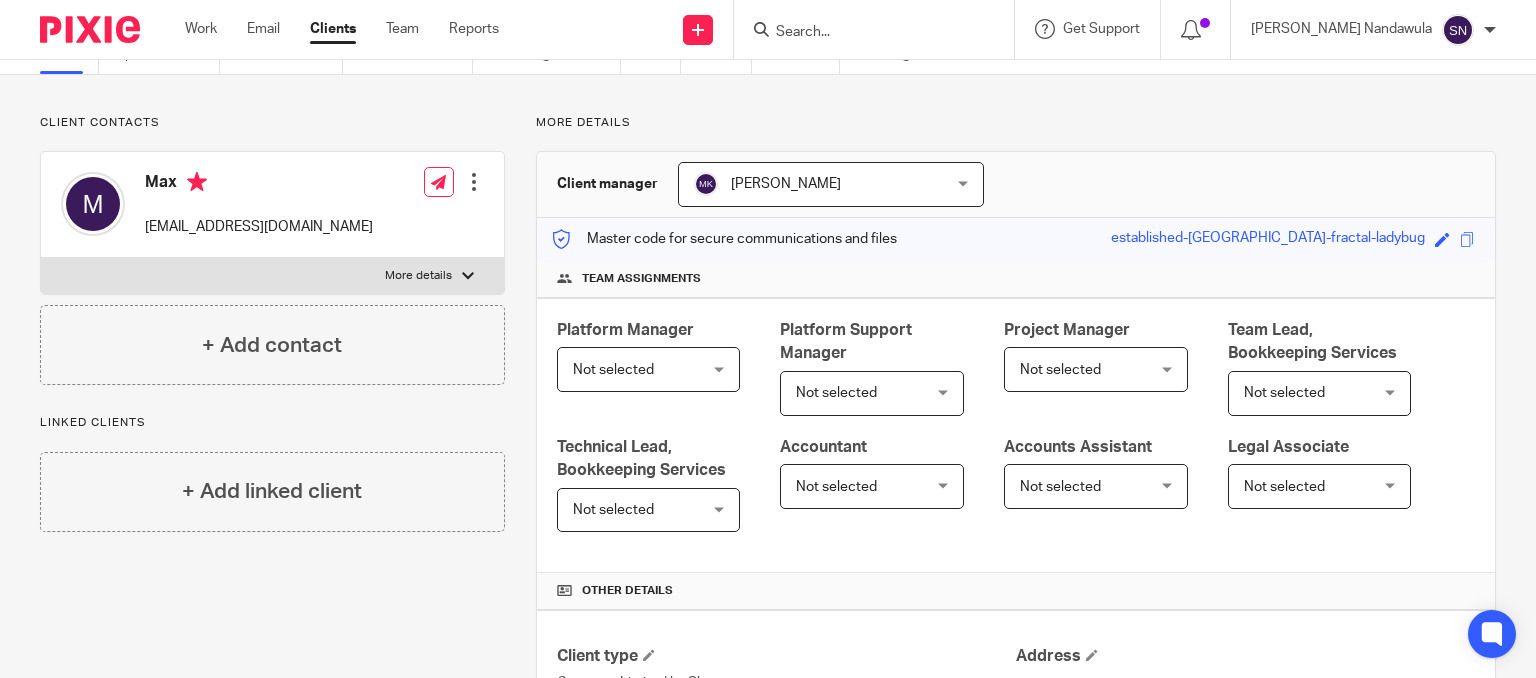 scroll, scrollTop: 96, scrollLeft: 0, axis: vertical 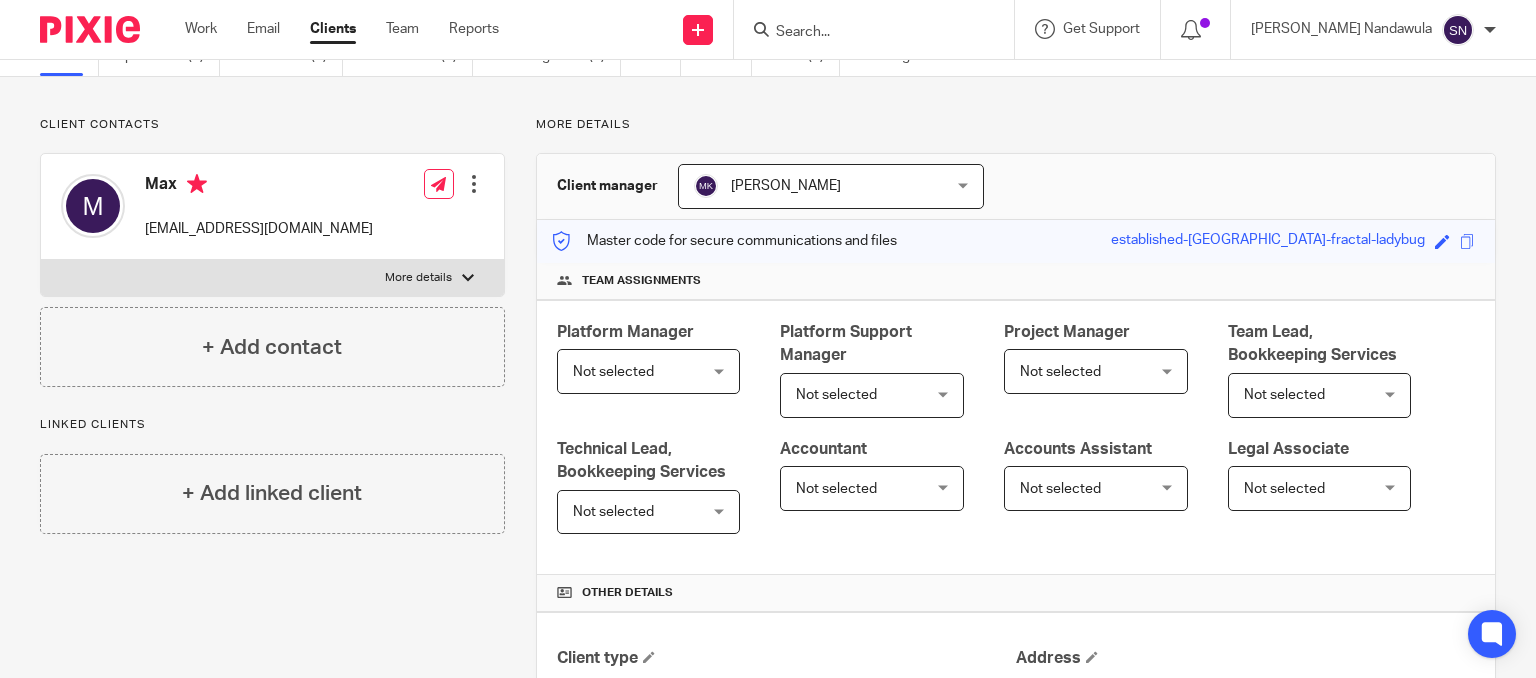 click on "Edit contact
Create client from contact
Export data
Delete contact" at bounding box center [474, 184] 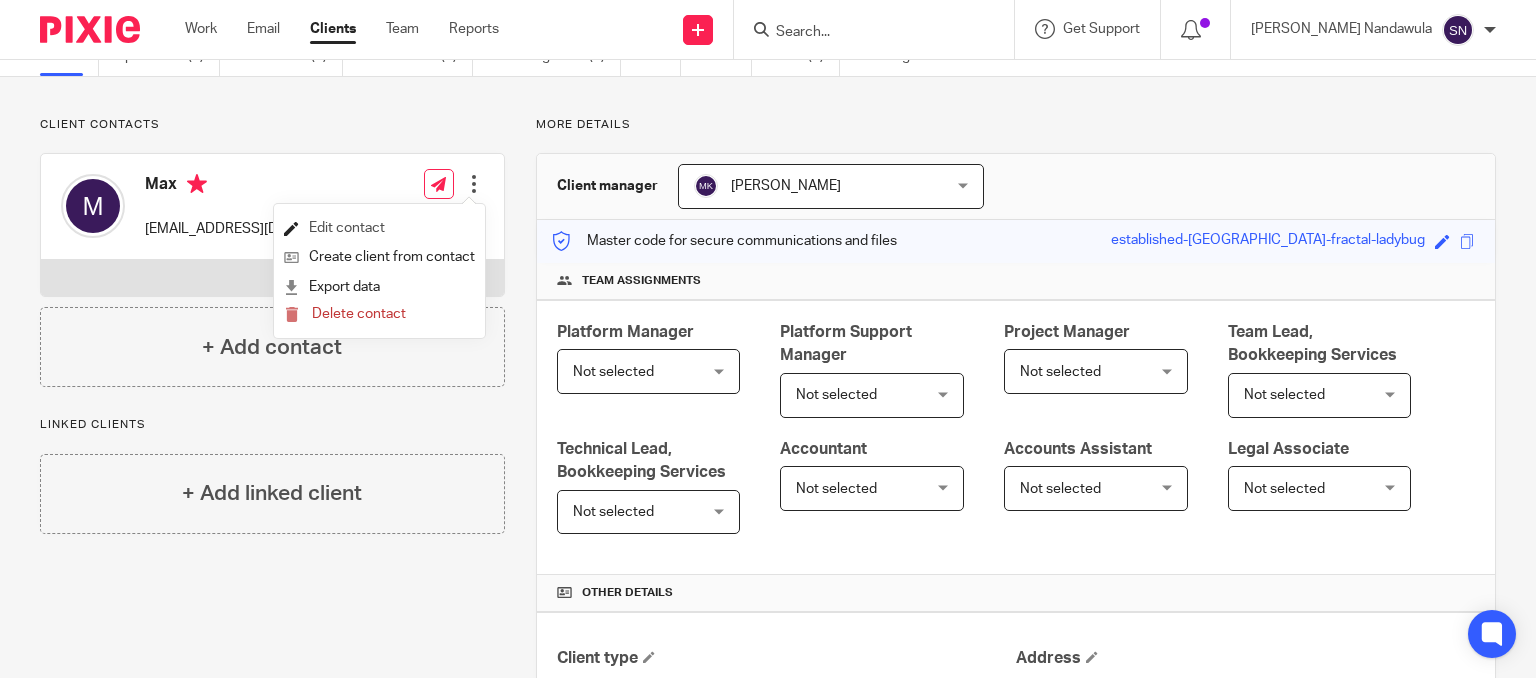 click on "Edit contact" at bounding box center (379, 228) 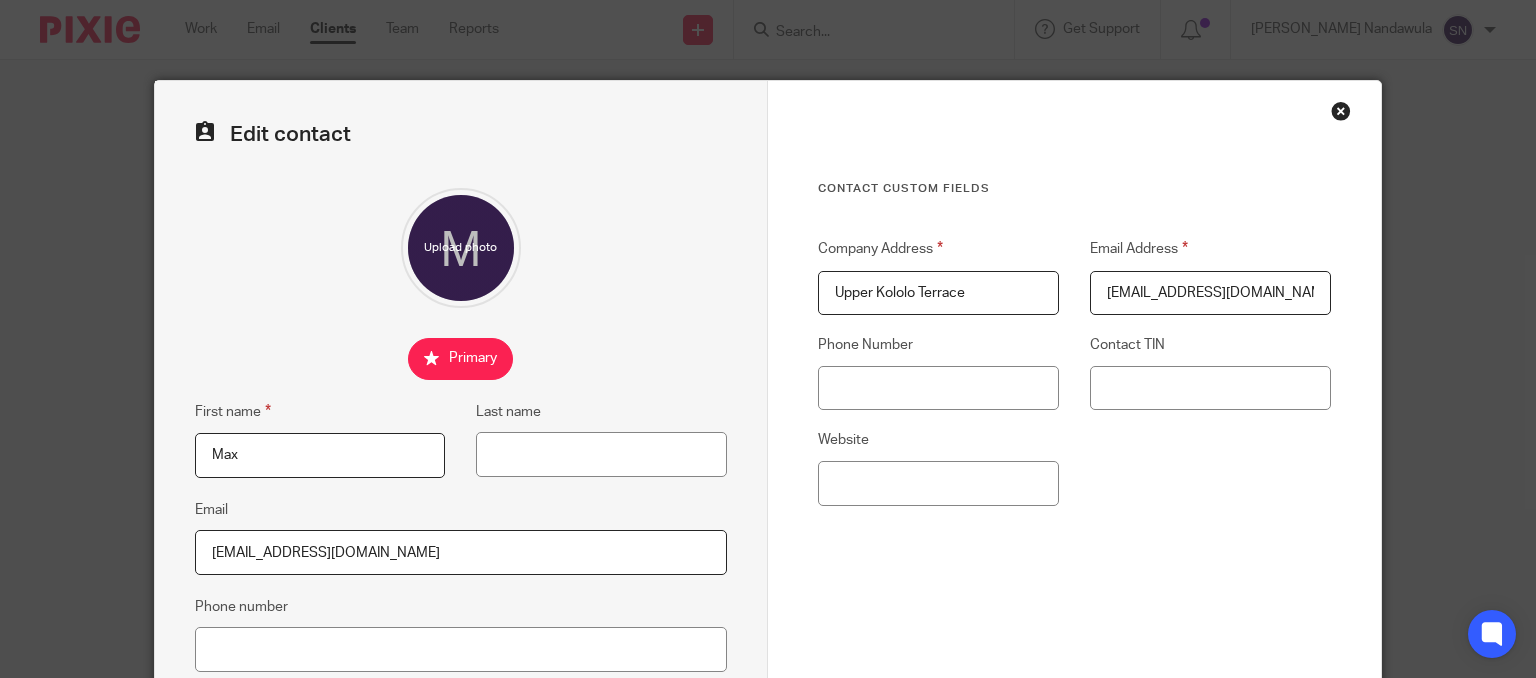 scroll, scrollTop: 0, scrollLeft: 0, axis: both 